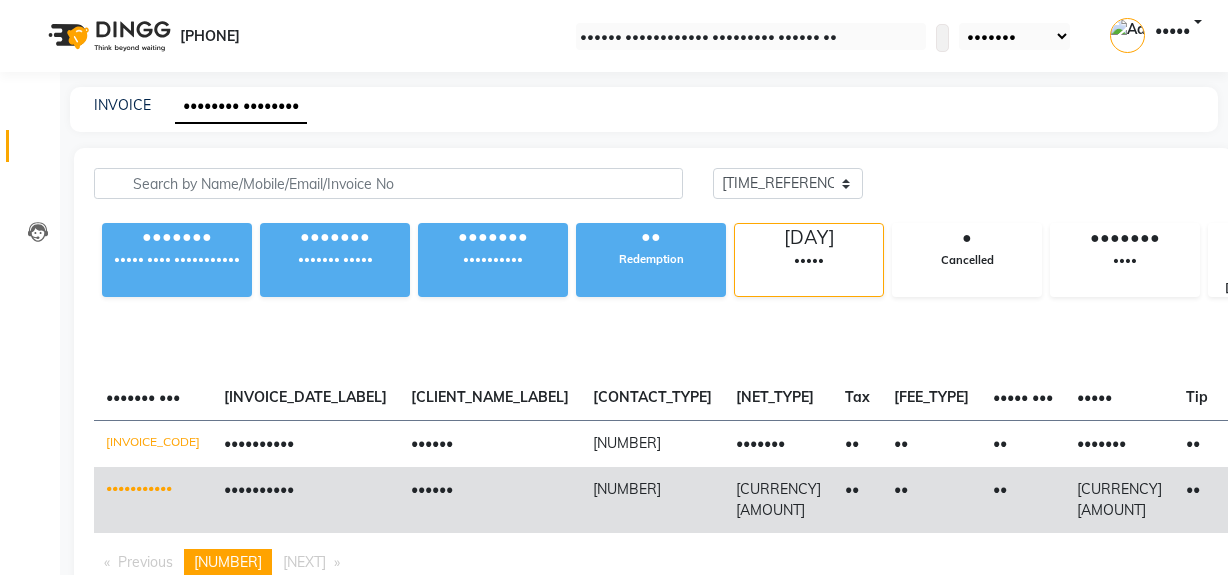 scroll, scrollTop: 0, scrollLeft: 0, axis: both 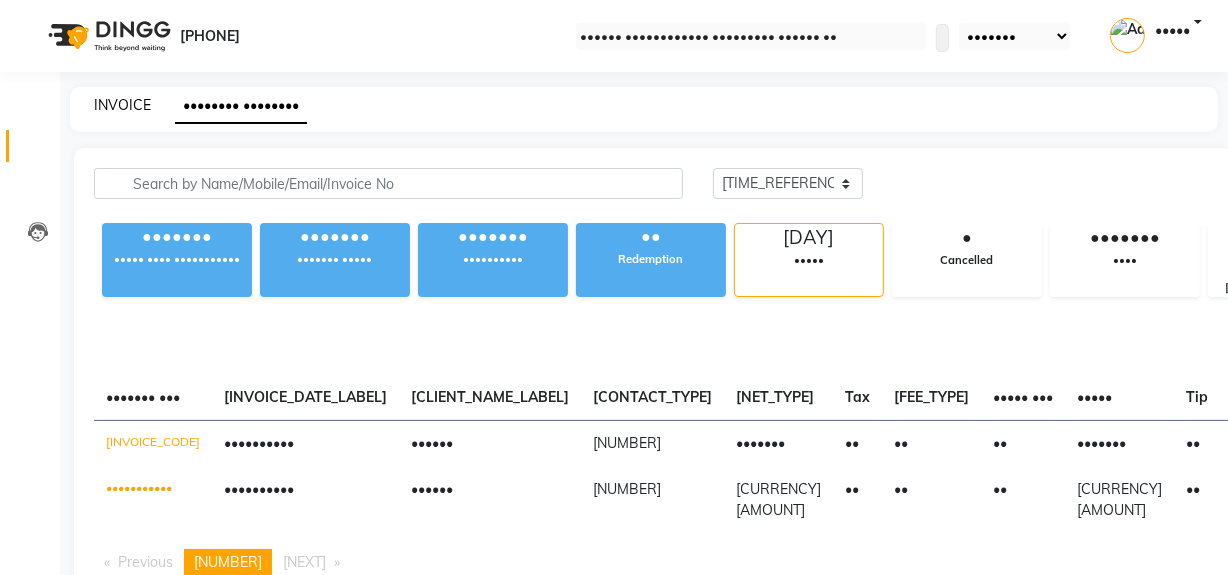 click on "INVOICE" at bounding box center (122, 105) 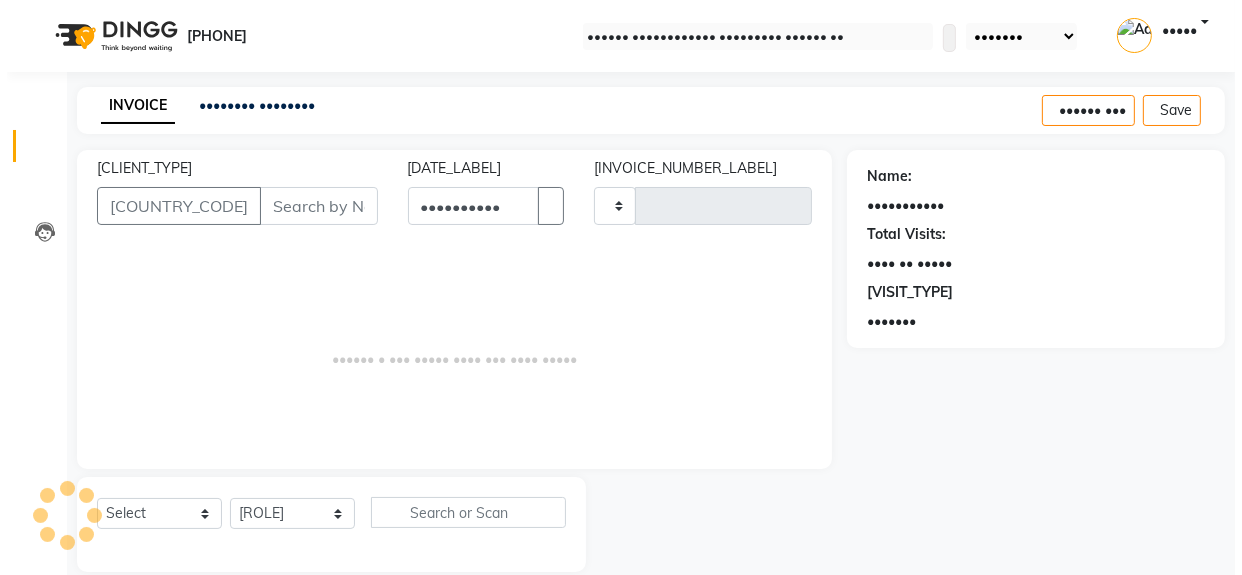 scroll, scrollTop: 26, scrollLeft: 0, axis: vertical 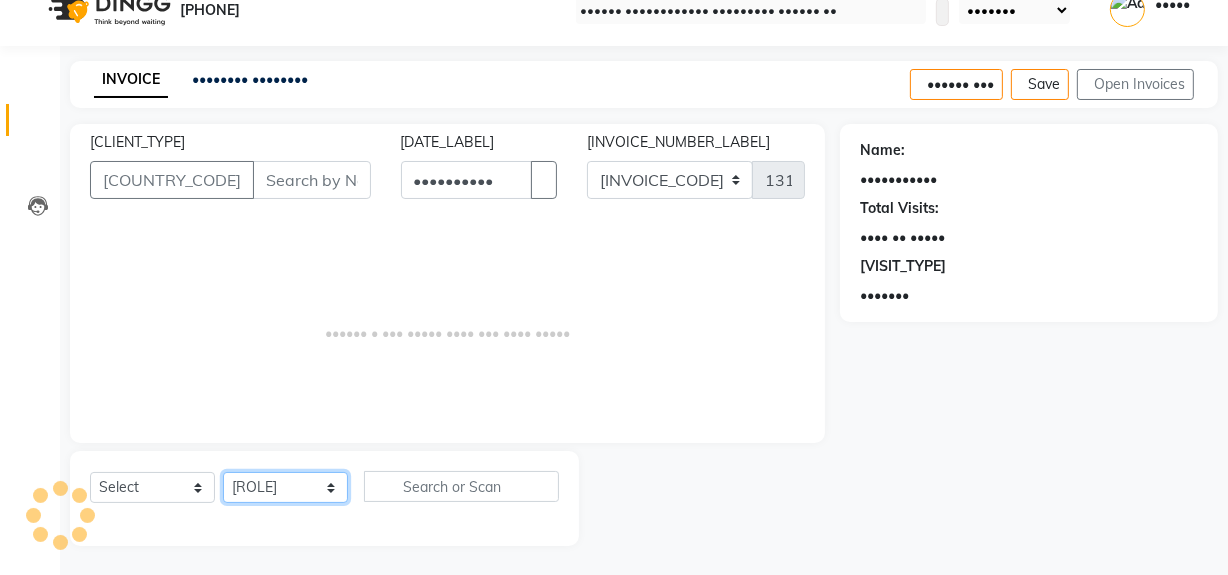 click on "[ROLE]" at bounding box center (285, 487) 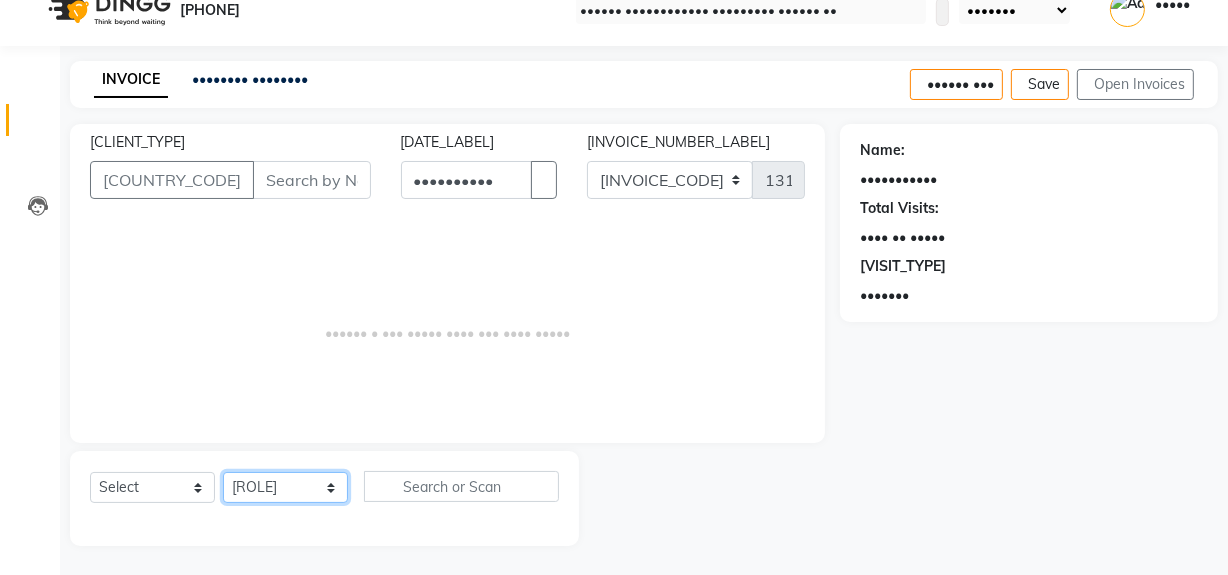 select on "•••••" 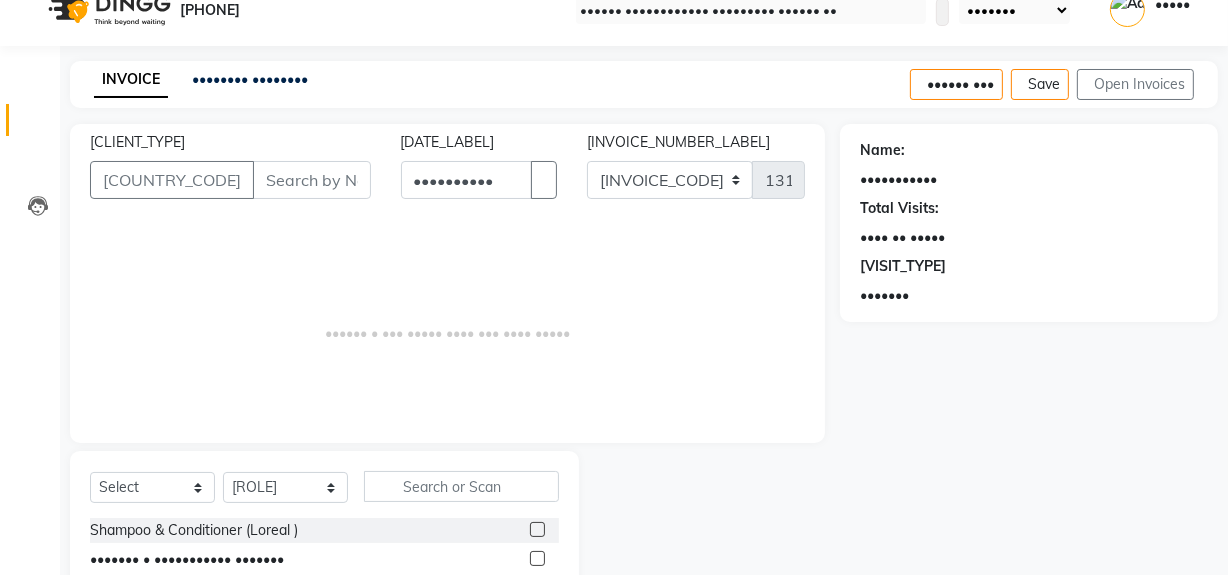 click at bounding box center [537, 558] 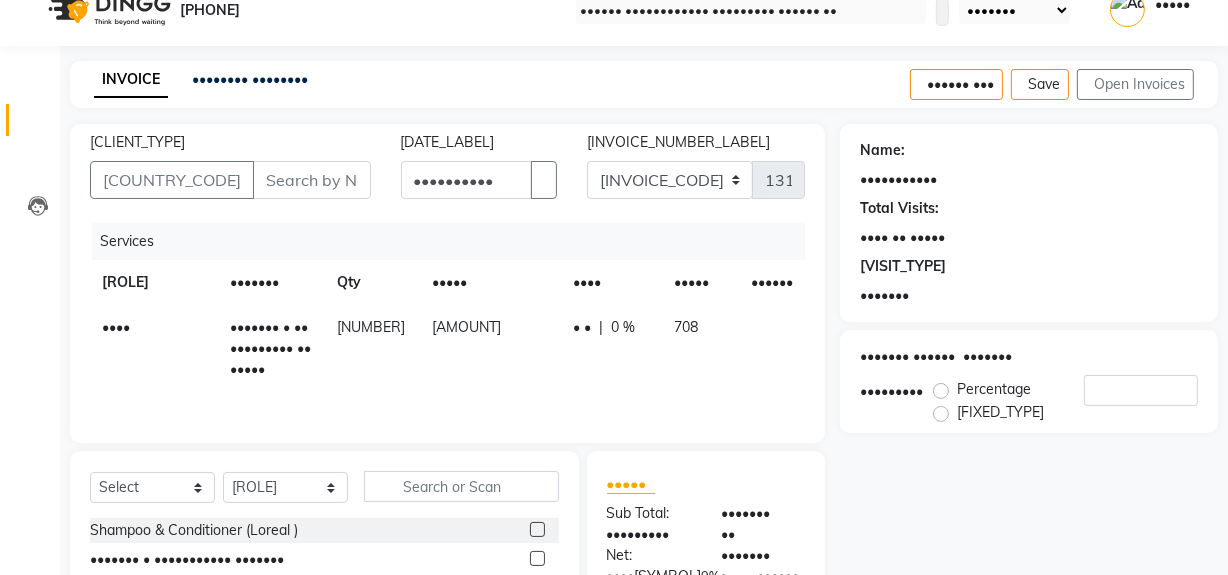 drag, startPoint x: 439, startPoint y: 333, endPoint x: 478, endPoint y: 341, distance: 39.812057 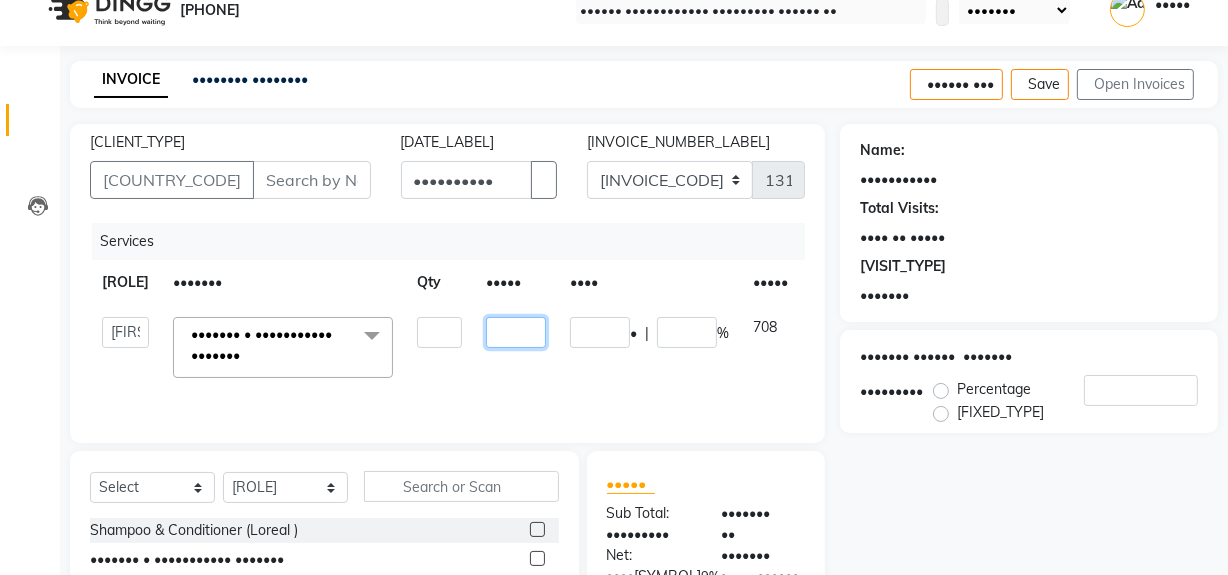 click on "[AMOUNT]" at bounding box center [439, 332] 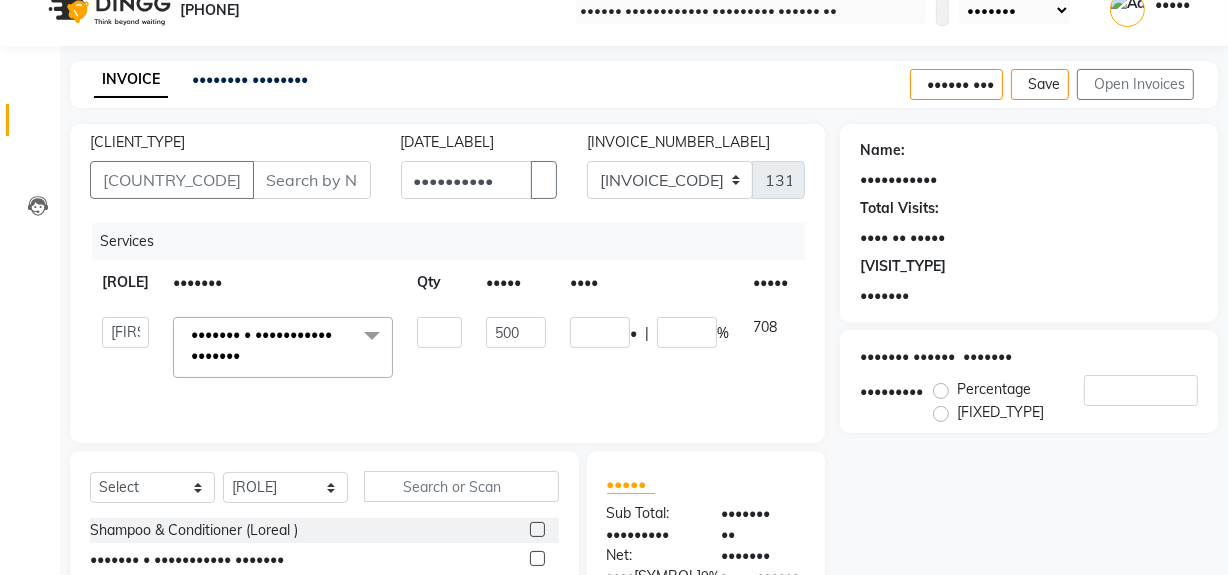 click on "0 F | 0 %" at bounding box center [649, 347] 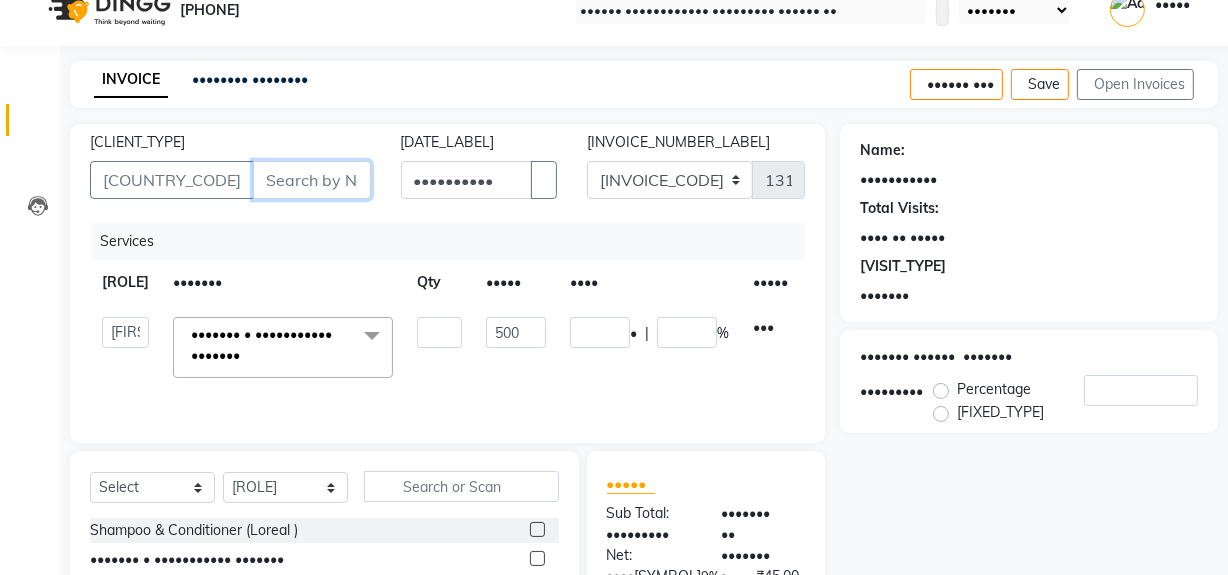 click on "[CLIENT_TYPE]" at bounding box center (312, 180) 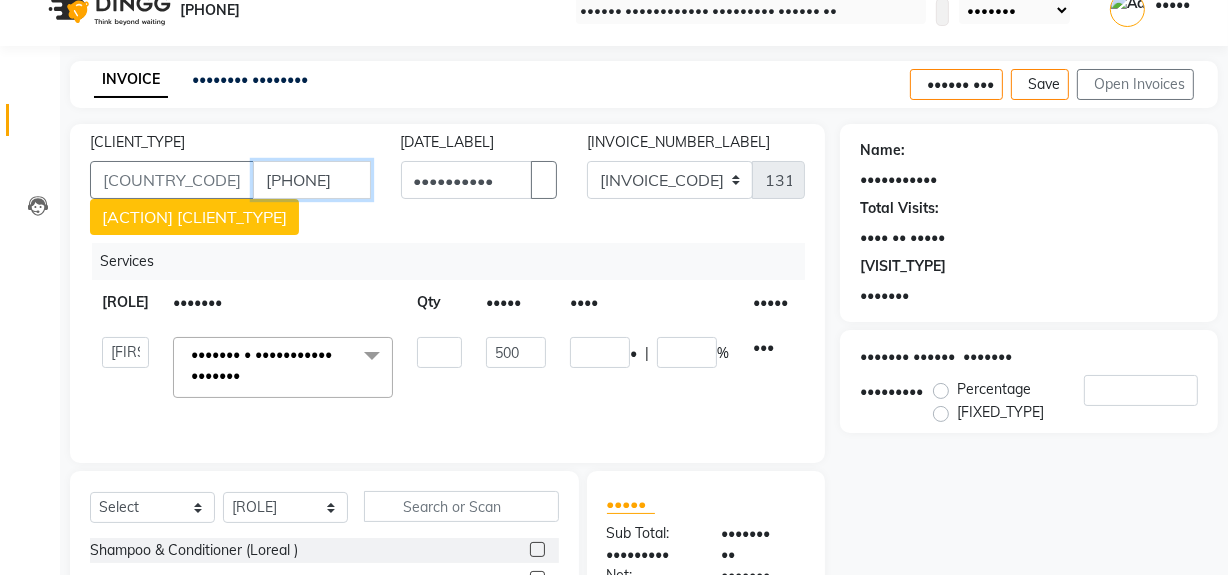 type on "[PHONE]" 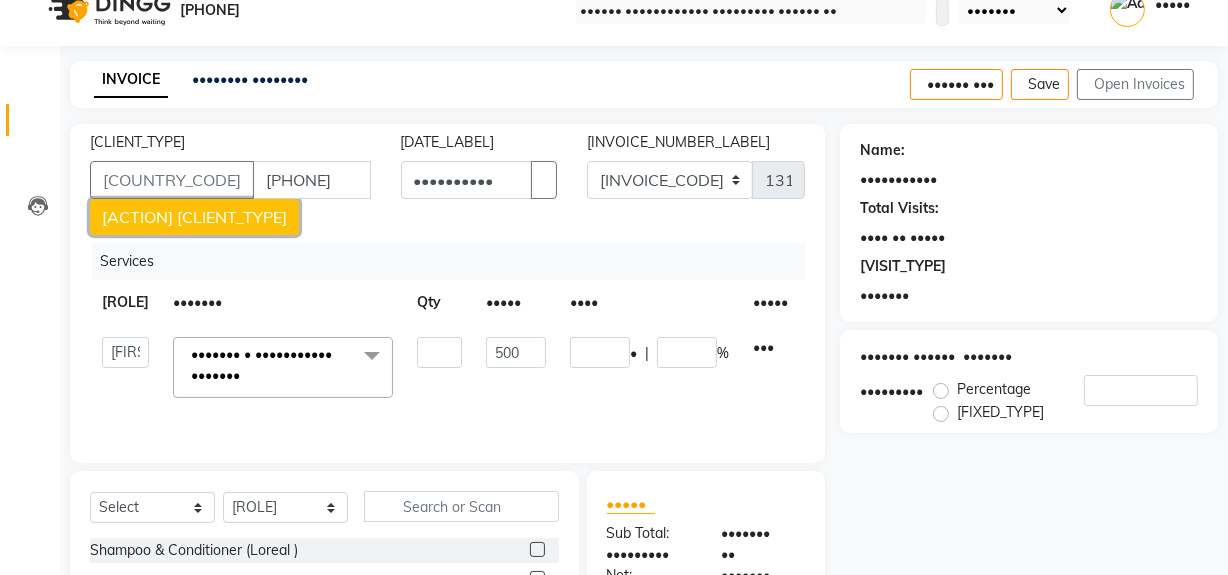click on "[ACTION] [CLIENT_TYPE]" at bounding box center [194, 217] 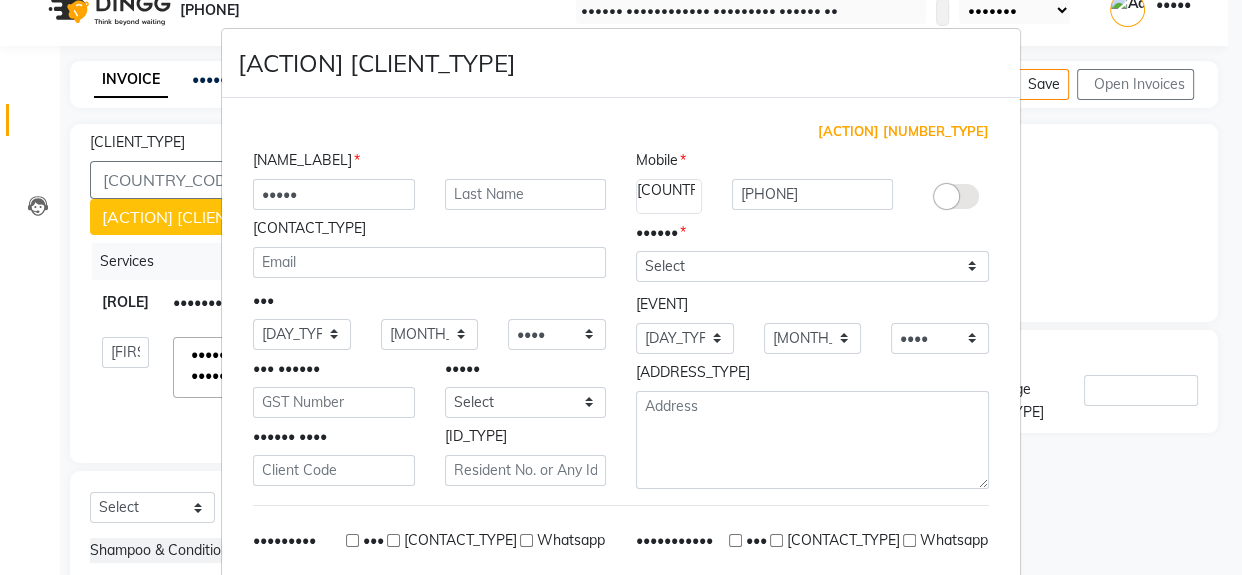 type on "•••••" 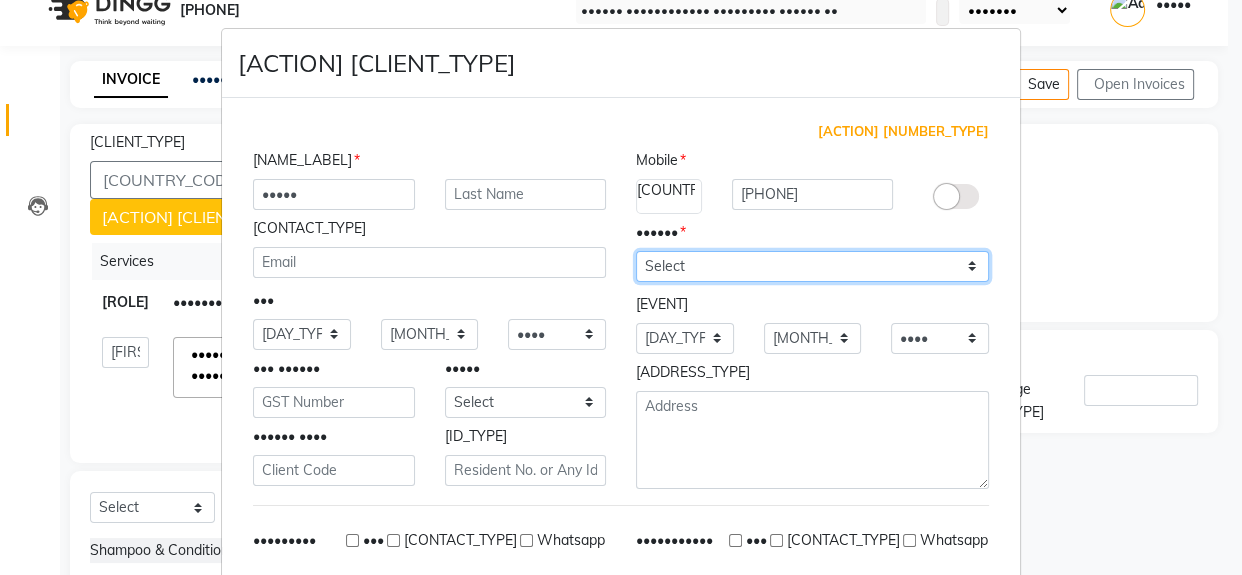 click on "•••••• •••• •••••• ••••• •••••• ••• •• •••" at bounding box center (812, 266) 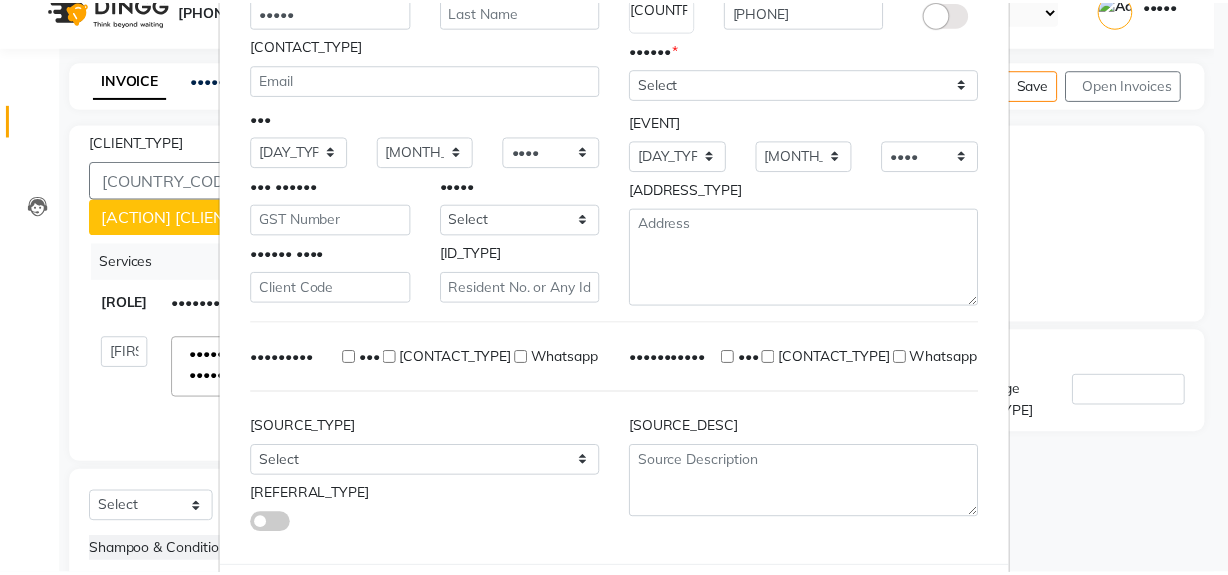 scroll, scrollTop: 223, scrollLeft: 0, axis: vertical 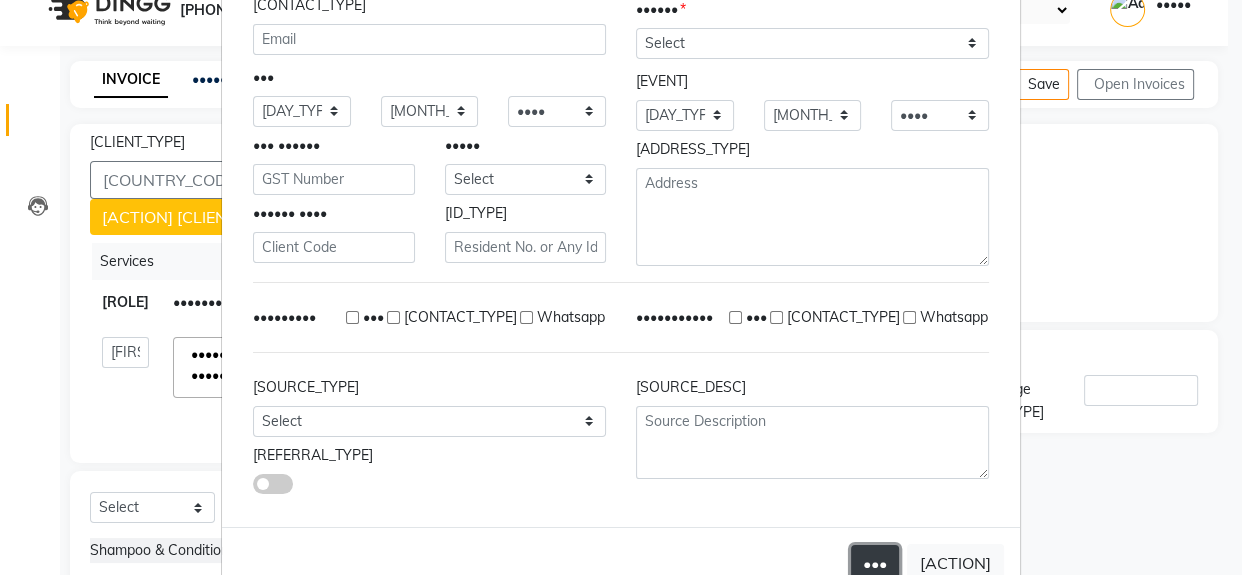 click on "•••" at bounding box center [875, 563] 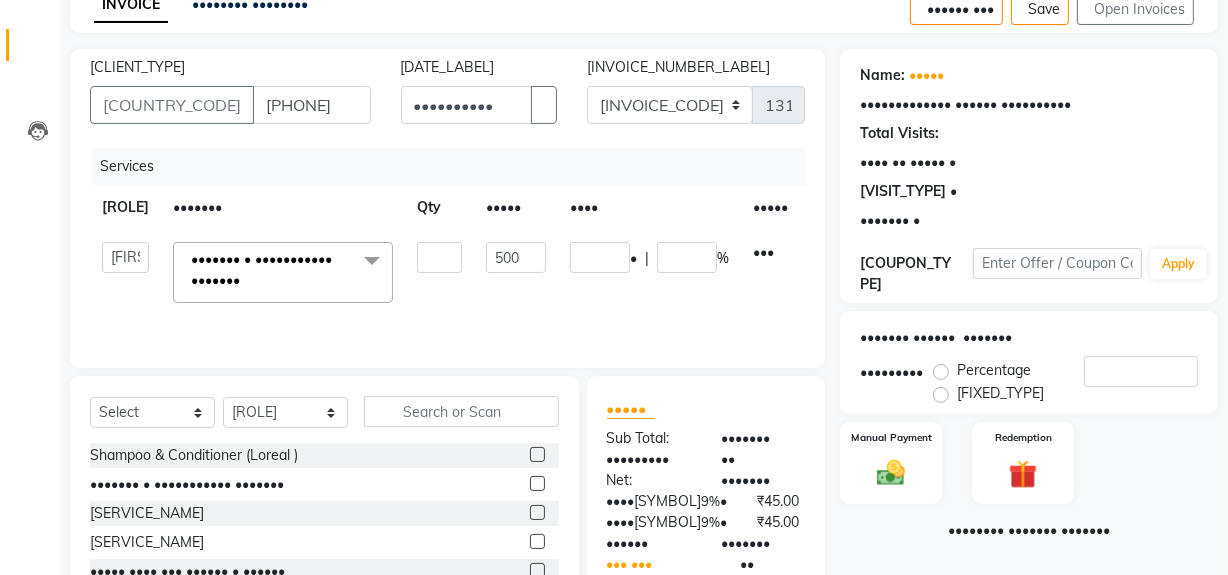 scroll, scrollTop: 68, scrollLeft: 0, axis: vertical 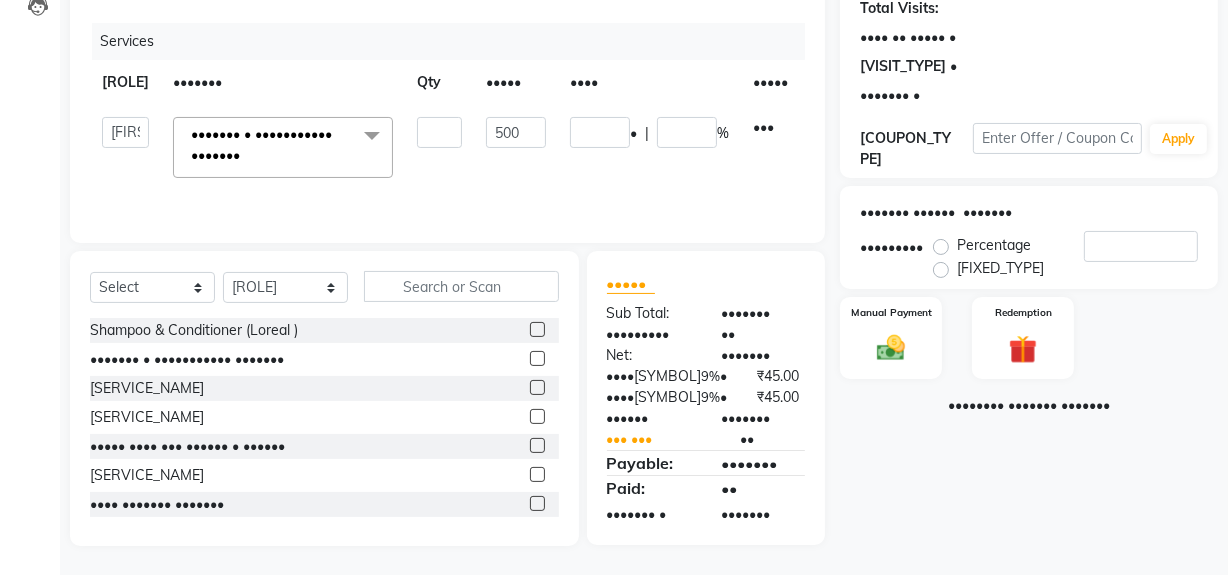 click on "[CLIENT_NAME_LABEL] [CLIENT_NAME] [MEMBERSHIP_LABEL] [MEMBERSHIP_STATUS] [VISITS_LABEL] [TOTAL_VISITS] [CARD_LABEL] [CARD_STATUS] [POINTS_LABEL] [POINTS_AMOUNT] [COUPON_CODE_LABEL] [COUPON_CODE_APPLY] [SERVICE_TOTAL] [CURRENCY][AMOUNT] [DISCOUNT_LABEL] [DISCOUNT_TYPE] [DISCOUNT_TYPE] [MANUAL_PAYMENT] [REDEMPTION] [CONTINUE_WITHOUT_PAYMENT]" at bounding box center (1036, 235) 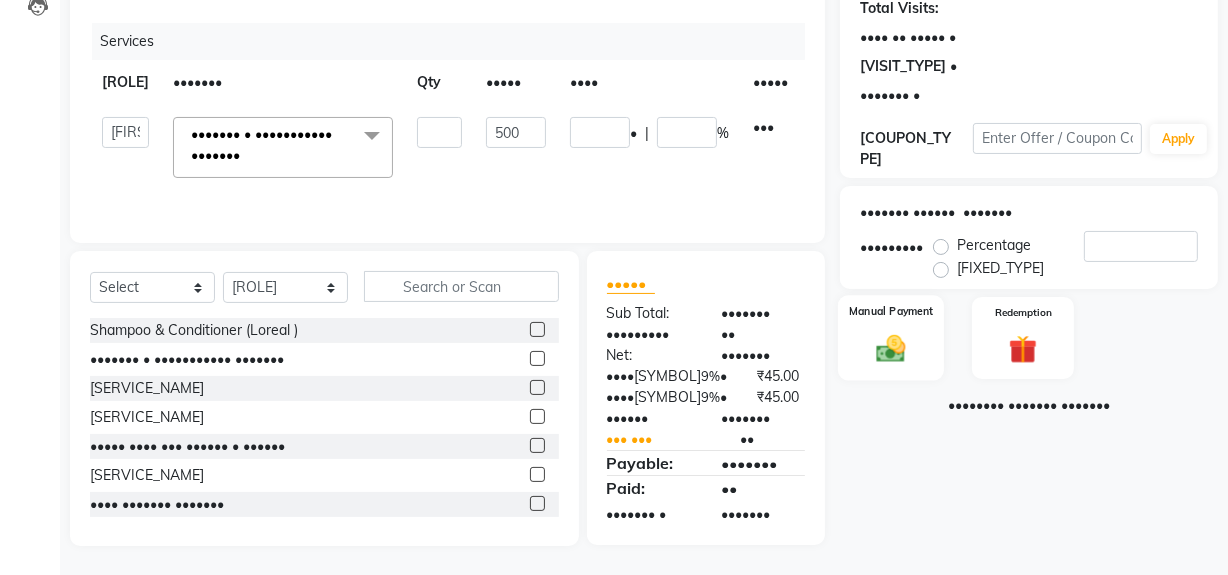 drag, startPoint x: 873, startPoint y: 307, endPoint x: 931, endPoint y: 364, distance: 81.32035 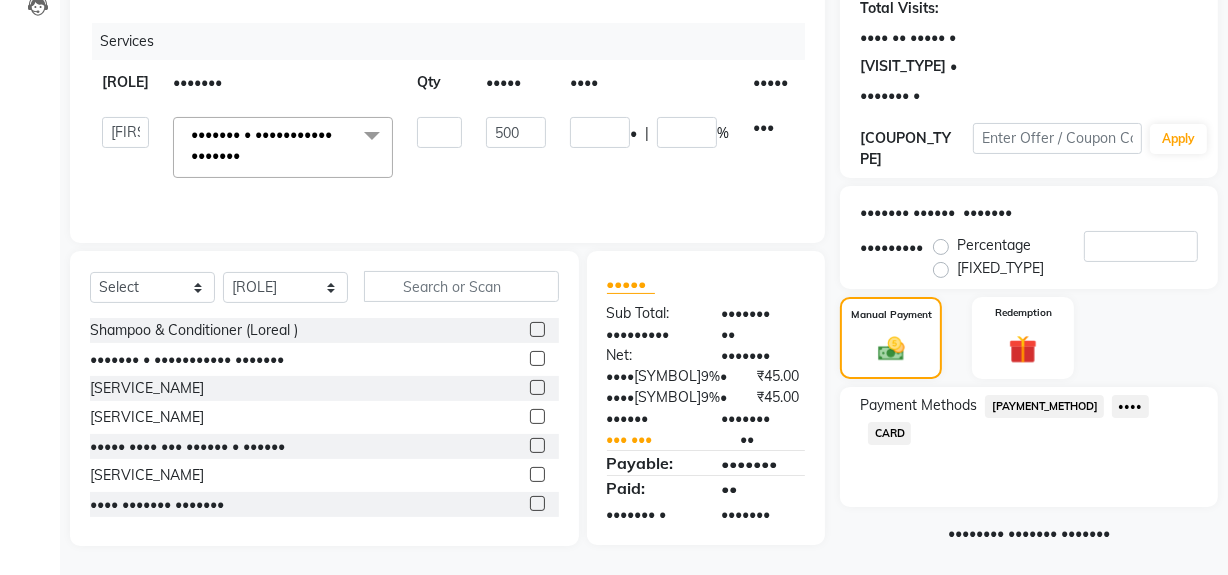 click on "[PAYMENT_METHOD]" at bounding box center [1044, 406] 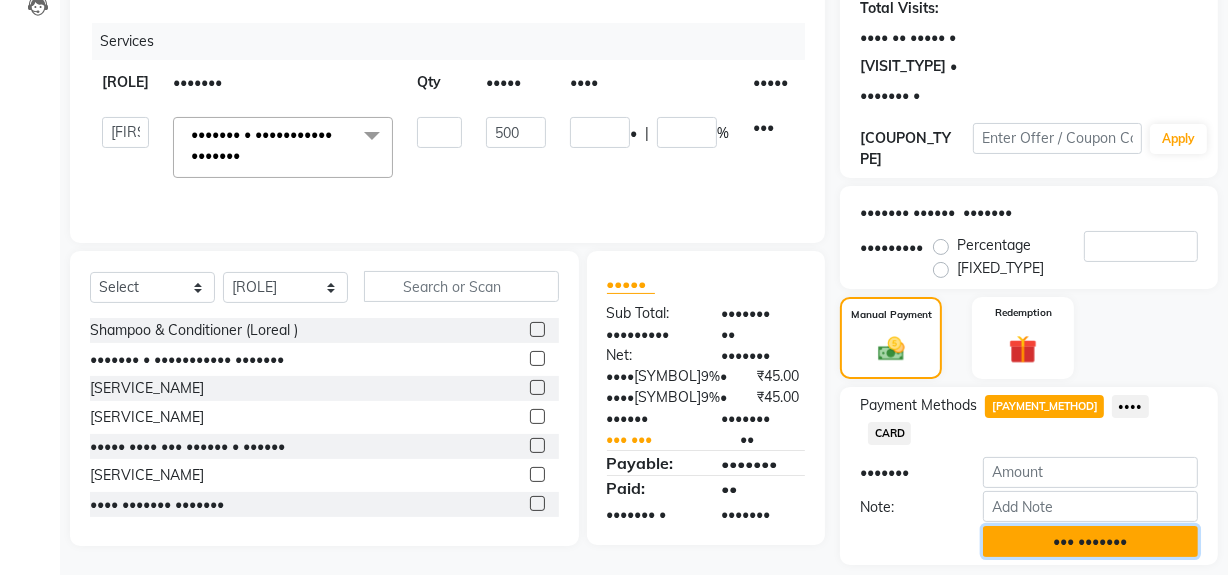 drag, startPoint x: 1039, startPoint y: 515, endPoint x: 1055, endPoint y: 515, distance: 16 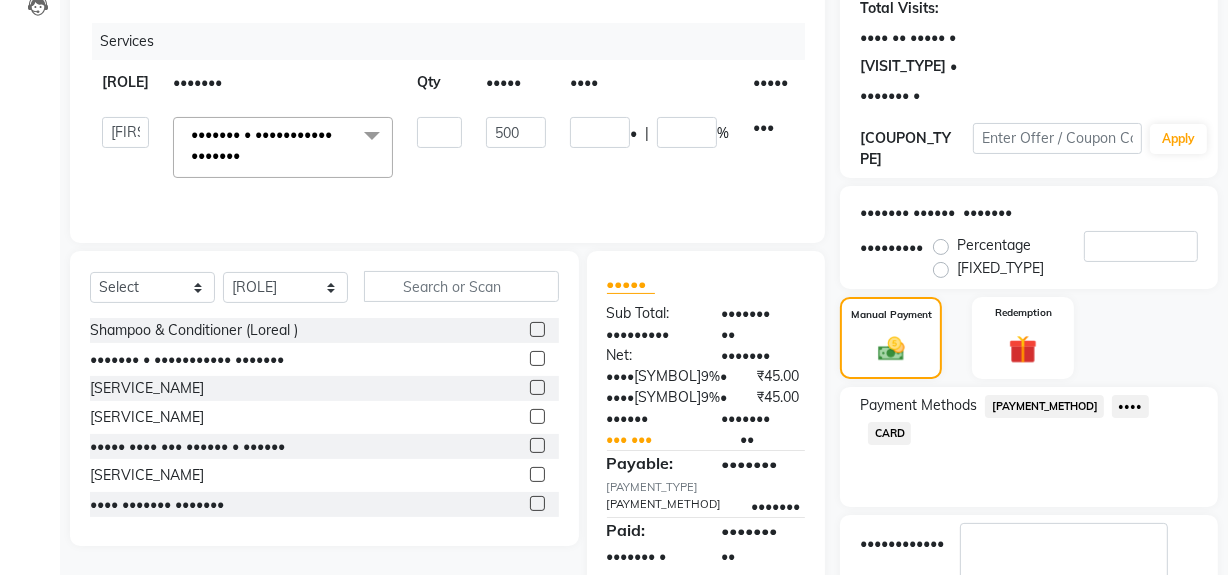 scroll, scrollTop: 333, scrollLeft: 0, axis: vertical 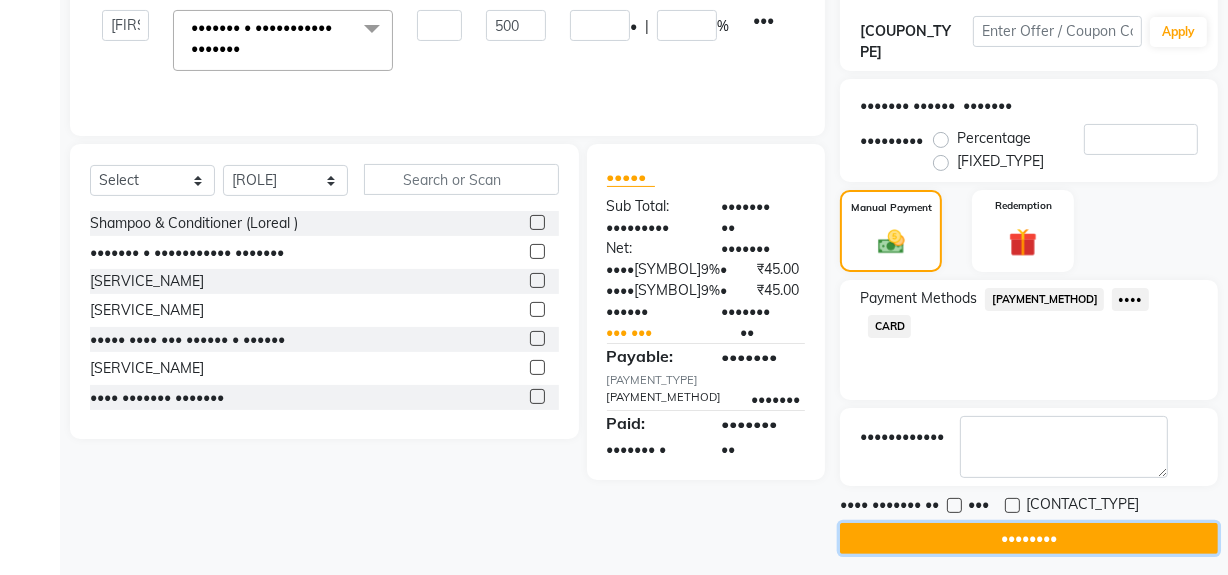 click on "••••••••" at bounding box center (1029, 538) 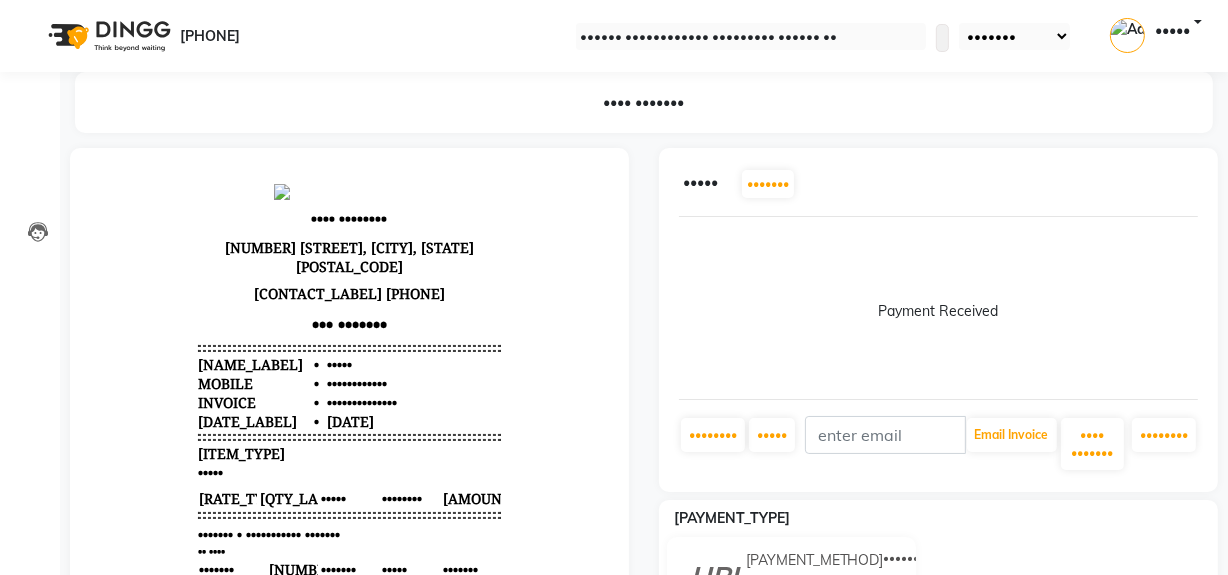 scroll, scrollTop: 0, scrollLeft: 0, axis: both 